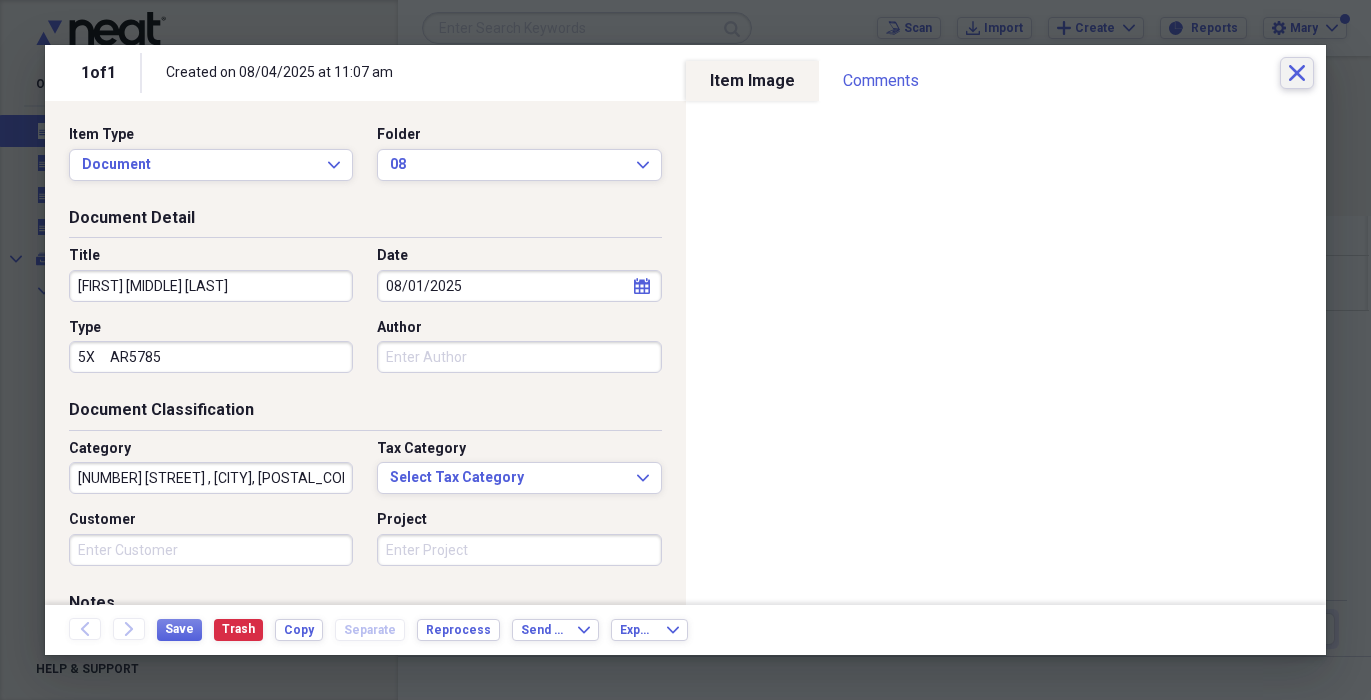 scroll, scrollTop: 0, scrollLeft: 0, axis: both 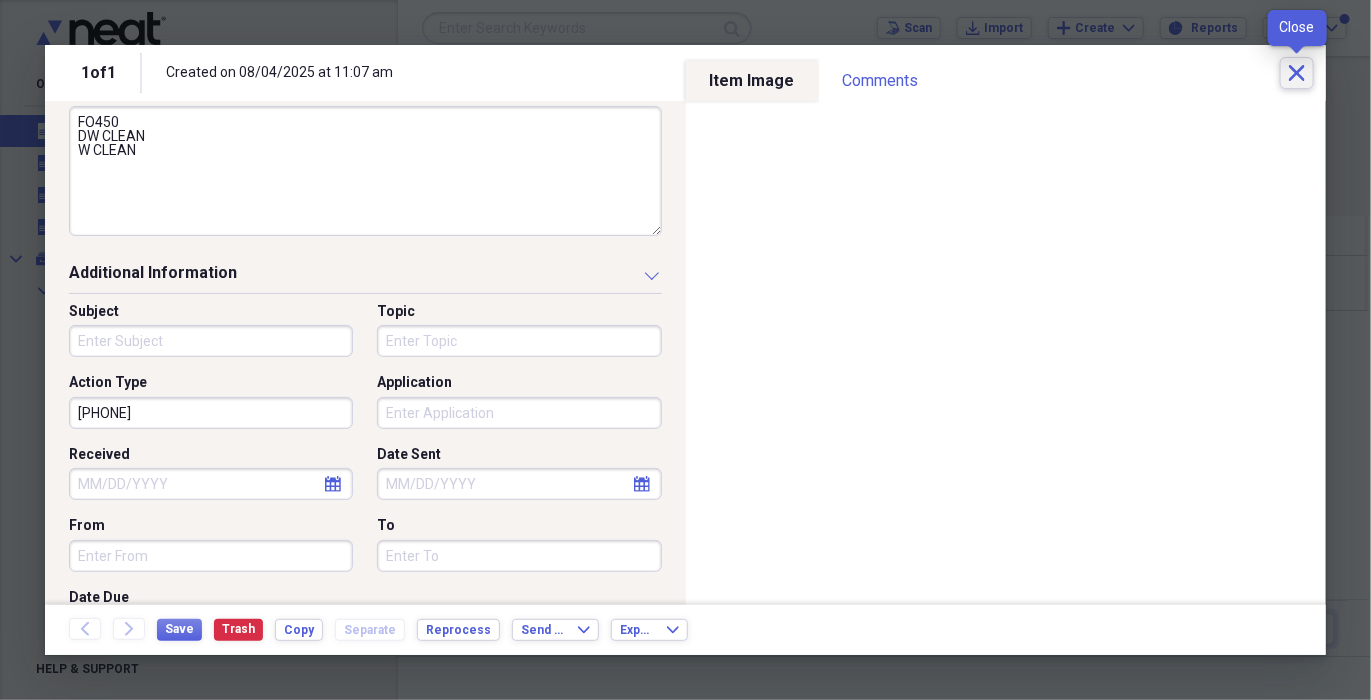 click on "Close" at bounding box center (1297, 73) 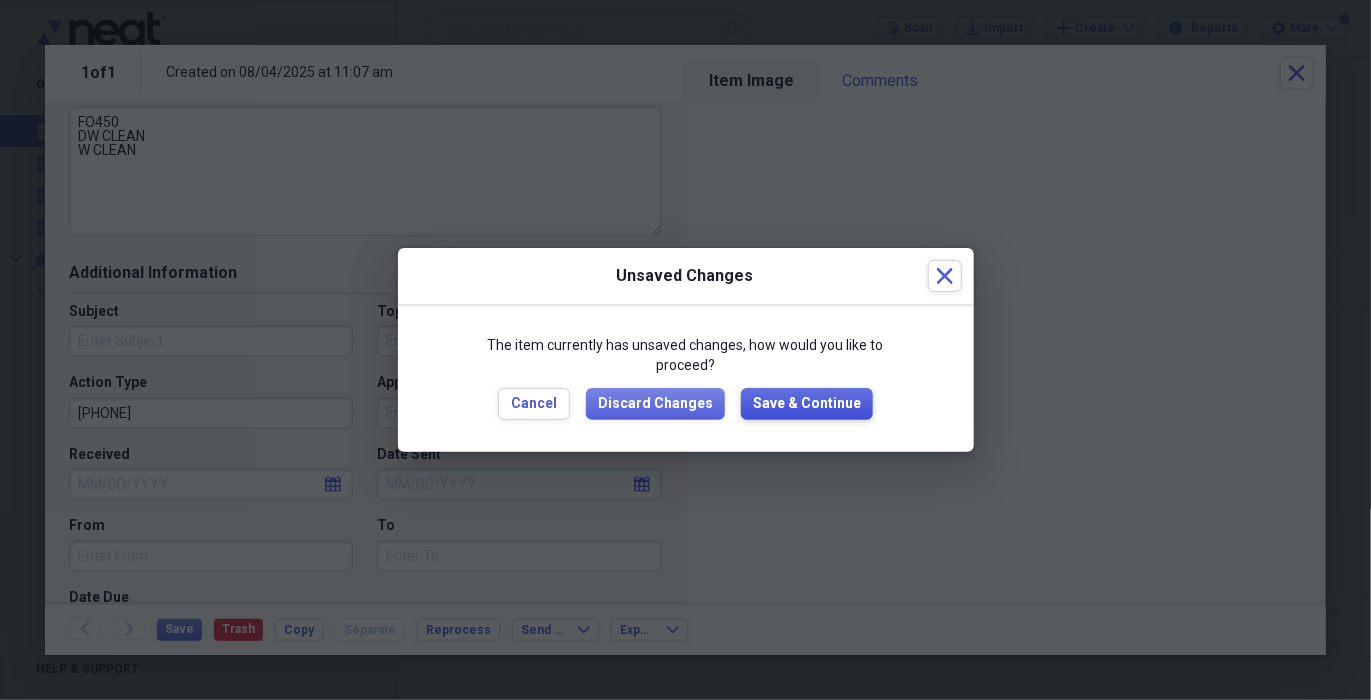click on "Save & Continue" at bounding box center (807, 404) 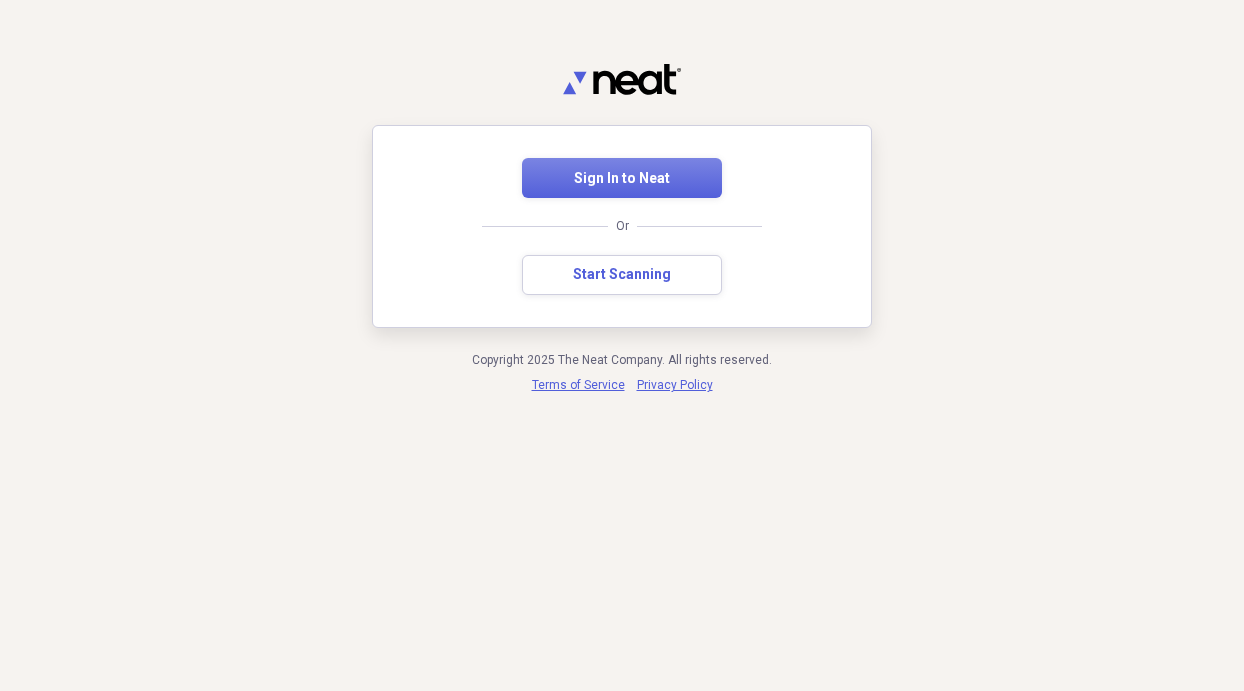 scroll, scrollTop: 0, scrollLeft: 0, axis: both 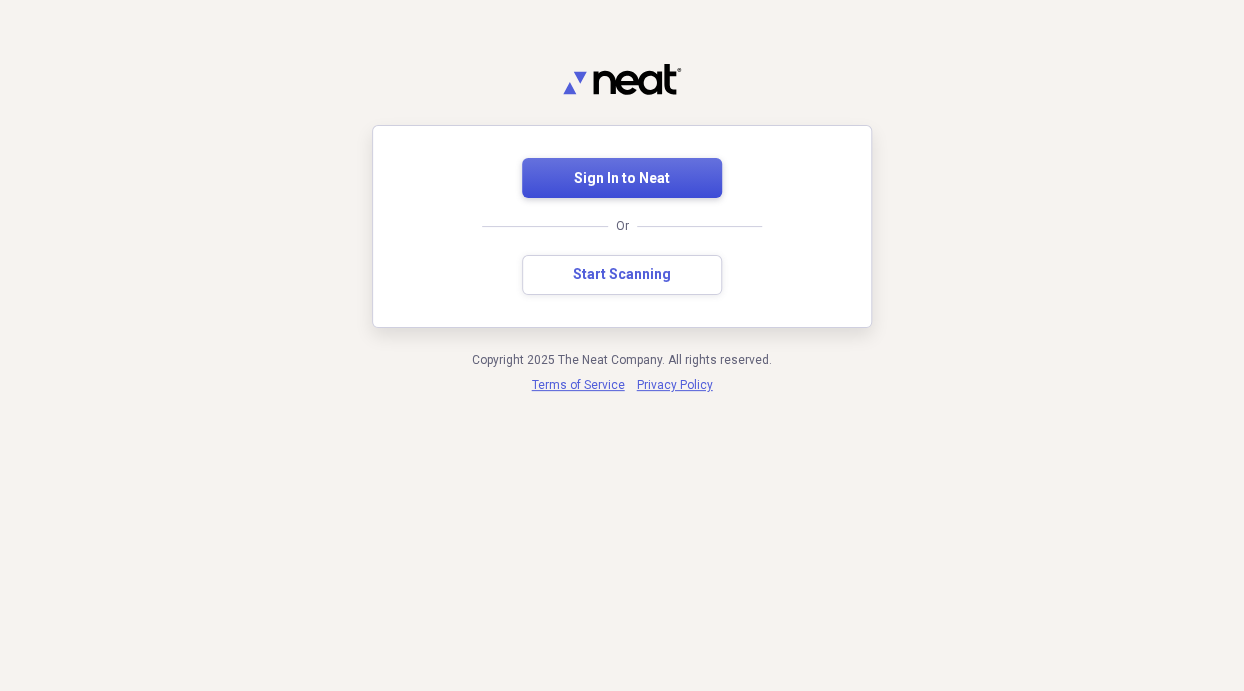 click on "Sign In to Neat" at bounding box center (622, 179) 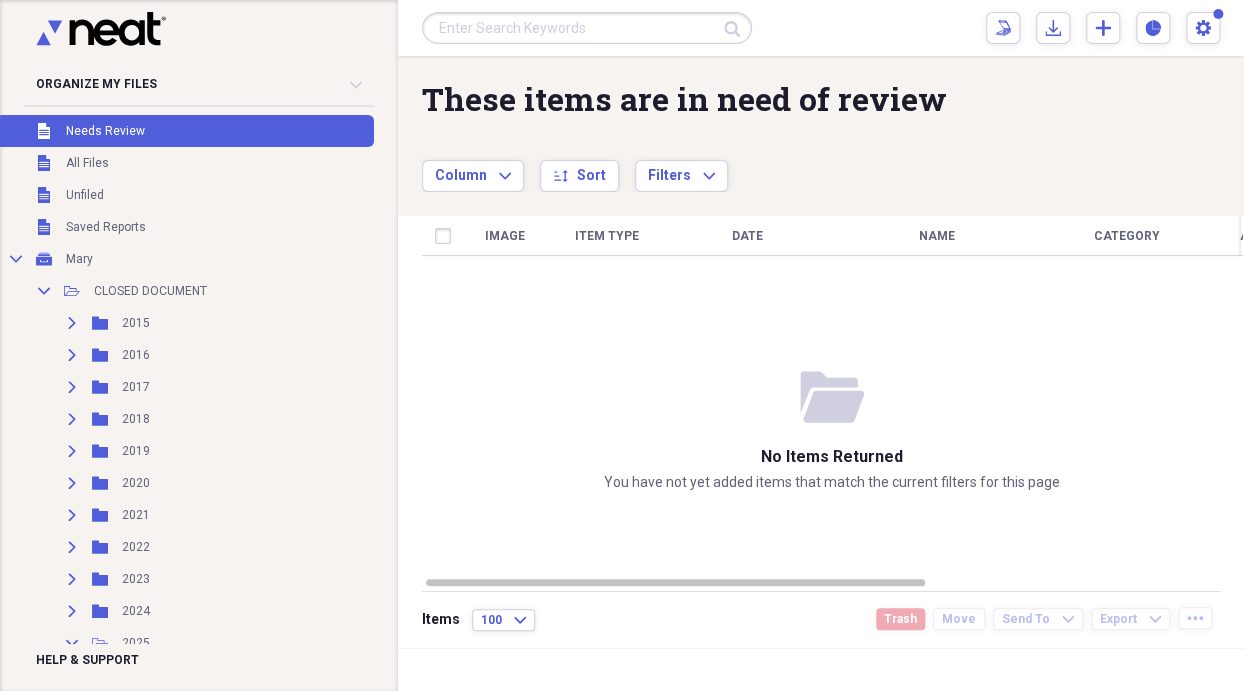 click on "Image Item Type Date Name Category Amount Source Date Added chevron-down Folder" at bounding box center [832, 395] 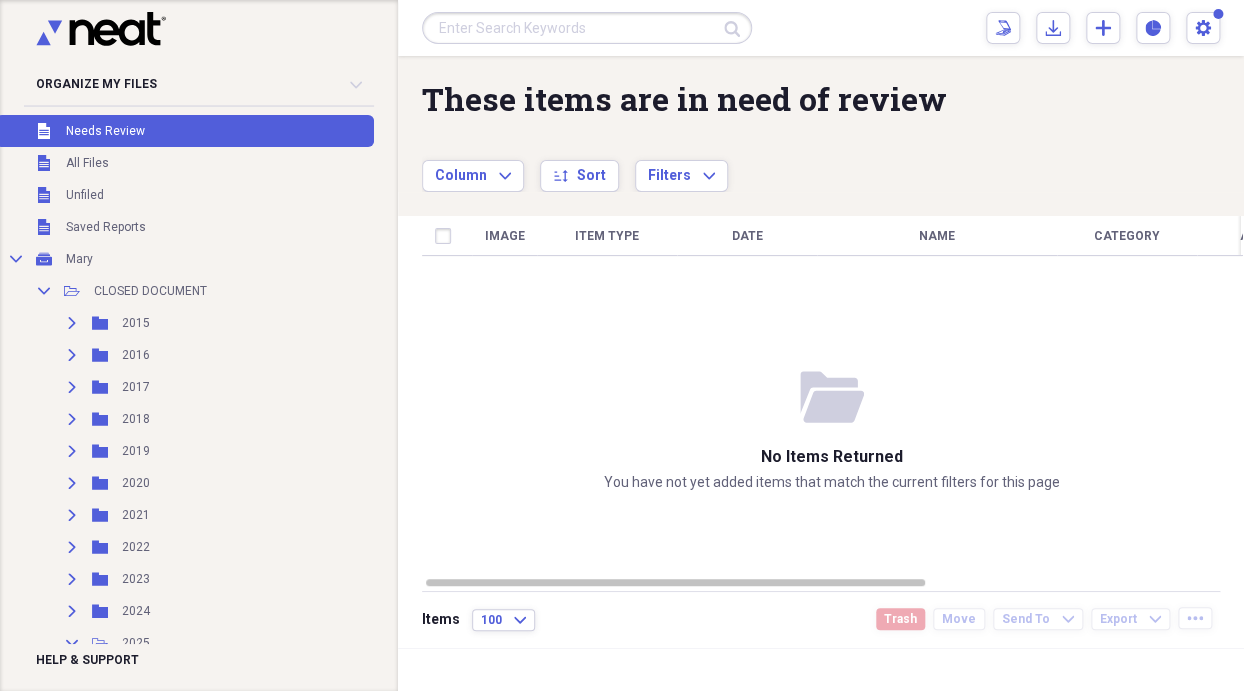 click on "Unfiled Needs Review" at bounding box center (185, 131) 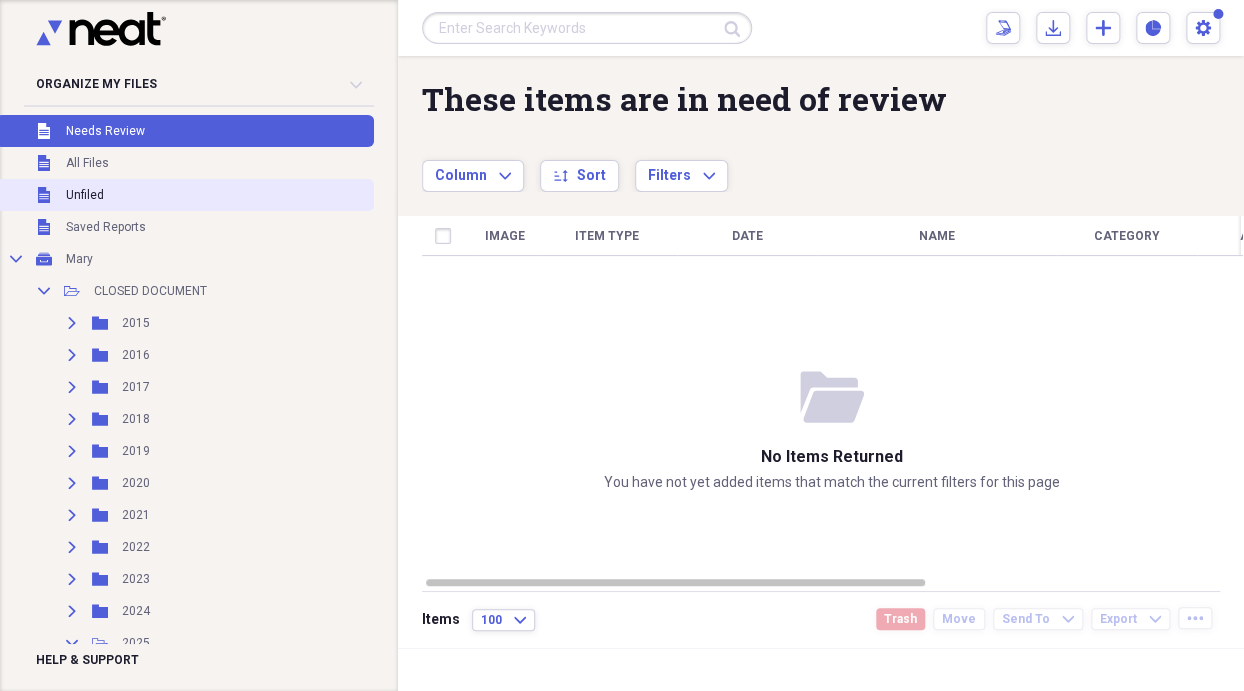 click on "Unfiled Unfiled" at bounding box center (185, 195) 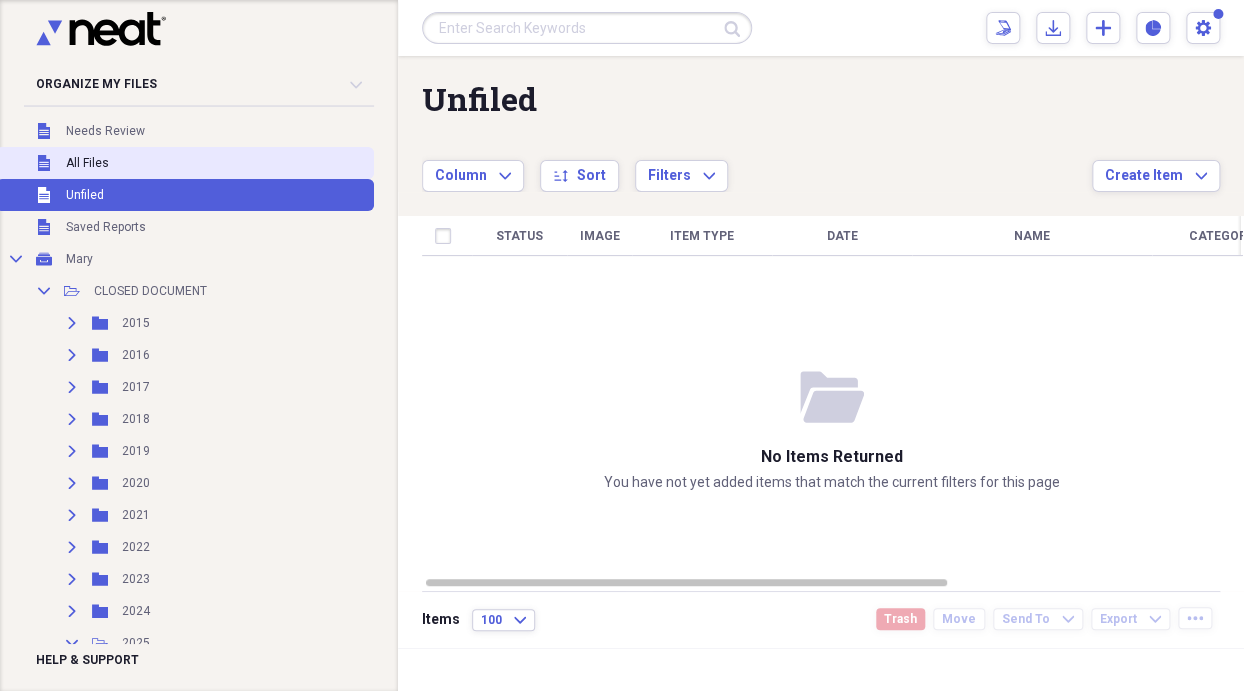 click on "Unfiled All Files" at bounding box center [185, 163] 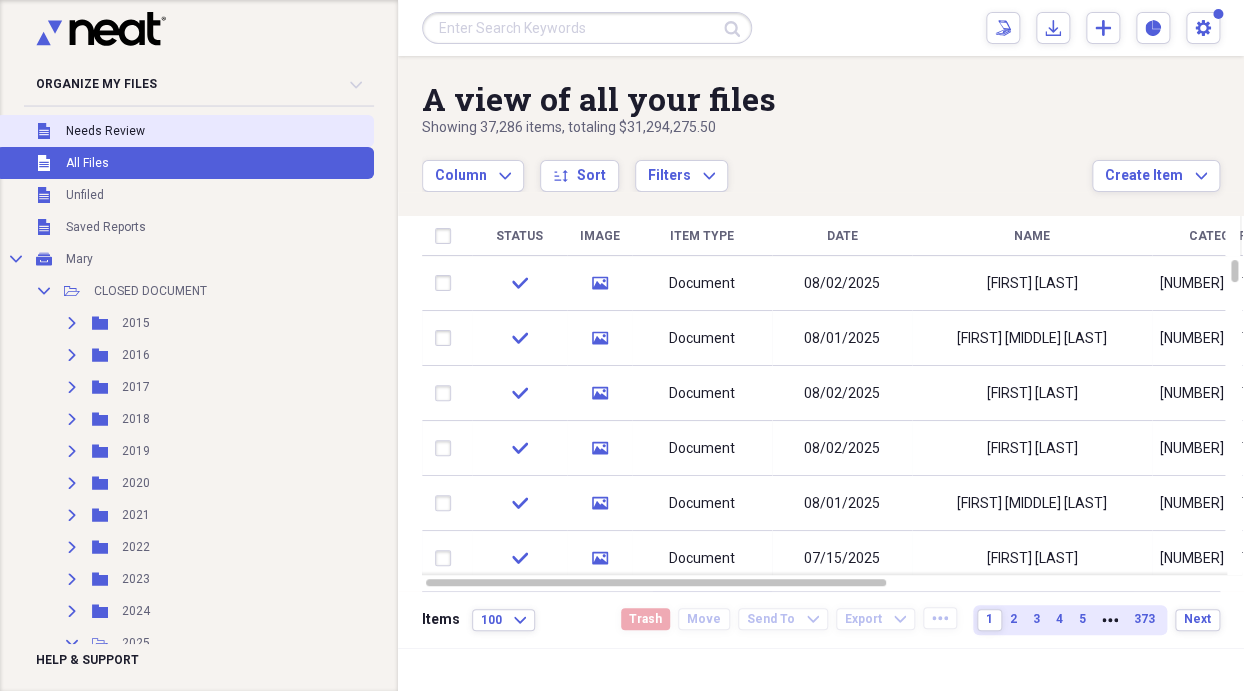 click on "Unfiled Needs Review" at bounding box center [185, 131] 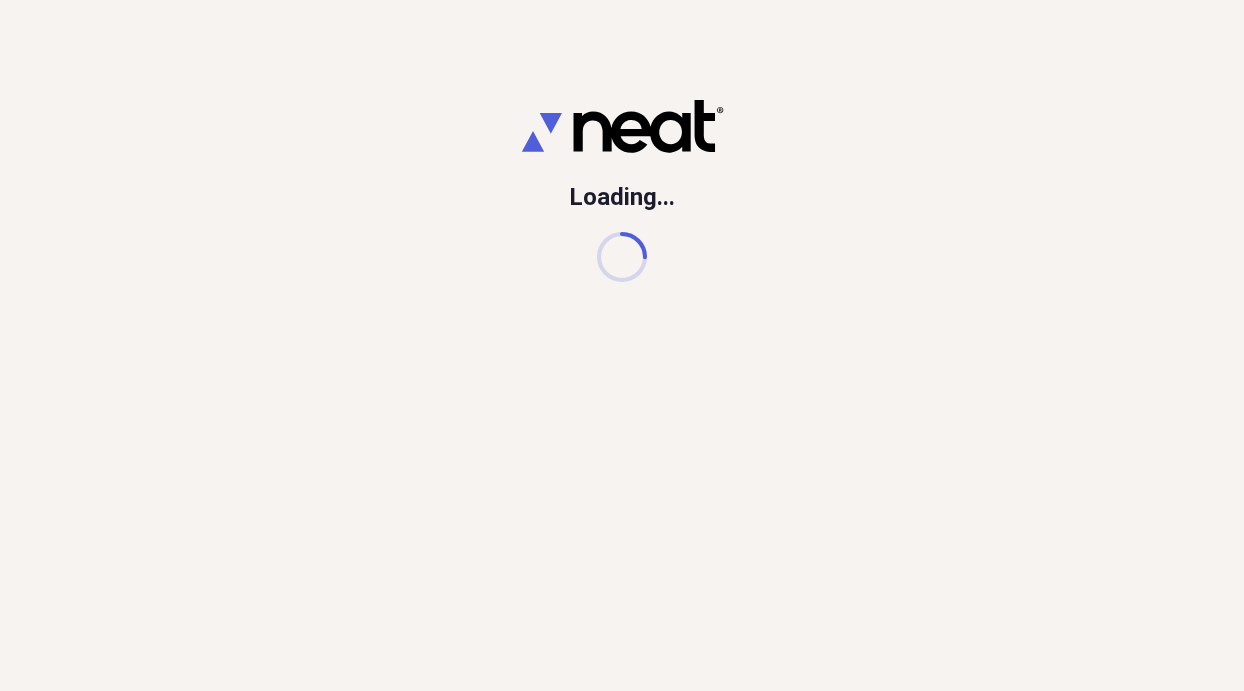 scroll, scrollTop: 0, scrollLeft: 0, axis: both 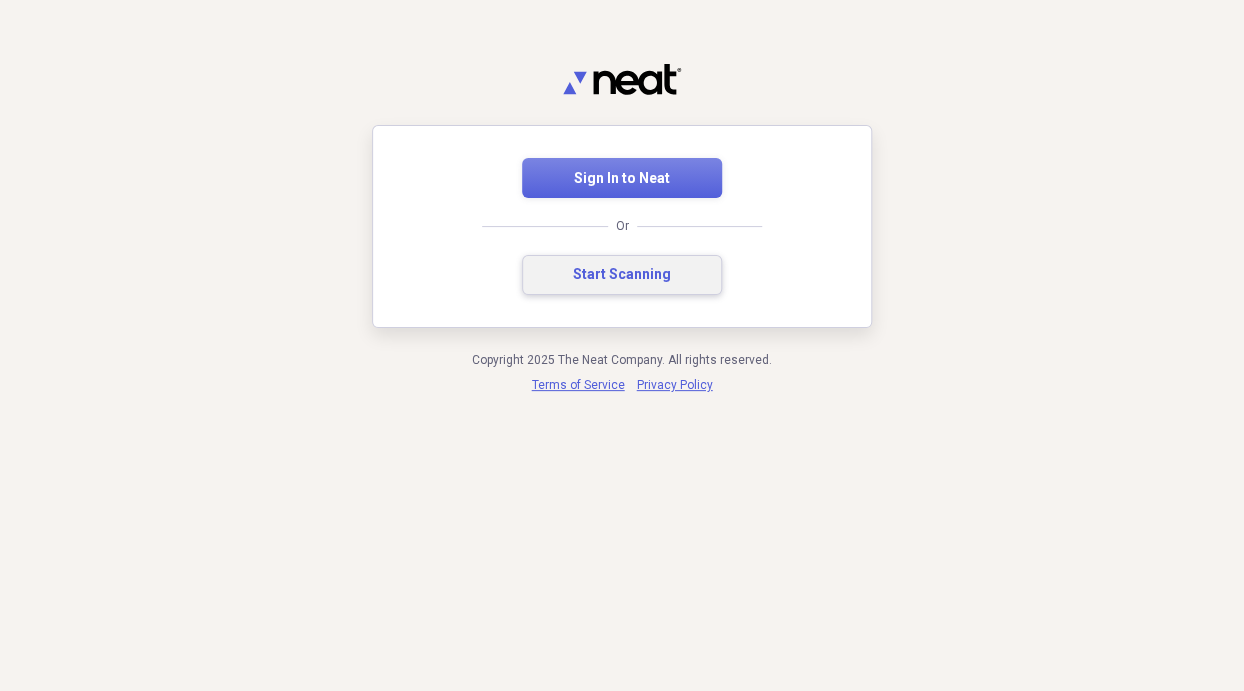 click on "Start Scanning" at bounding box center [622, 275] 